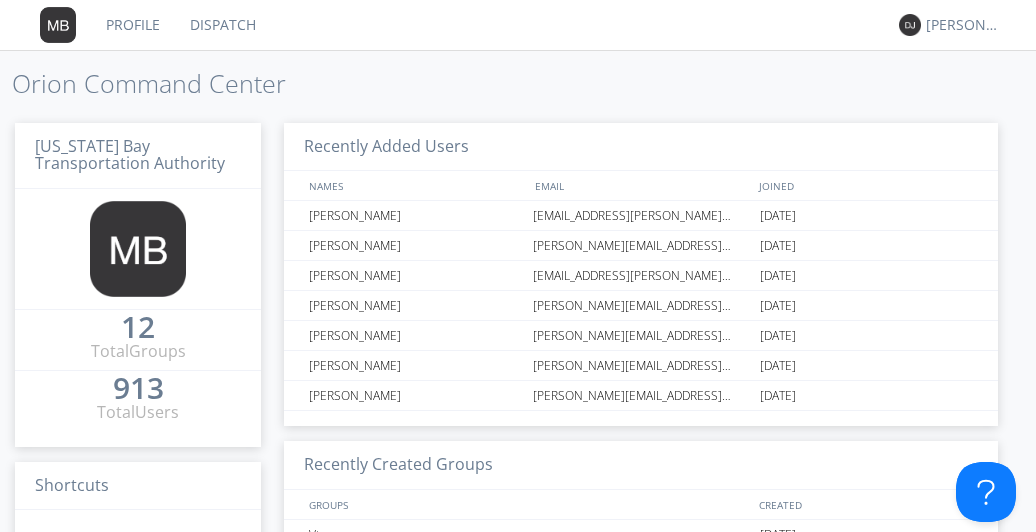 scroll, scrollTop: 0, scrollLeft: 0, axis: both 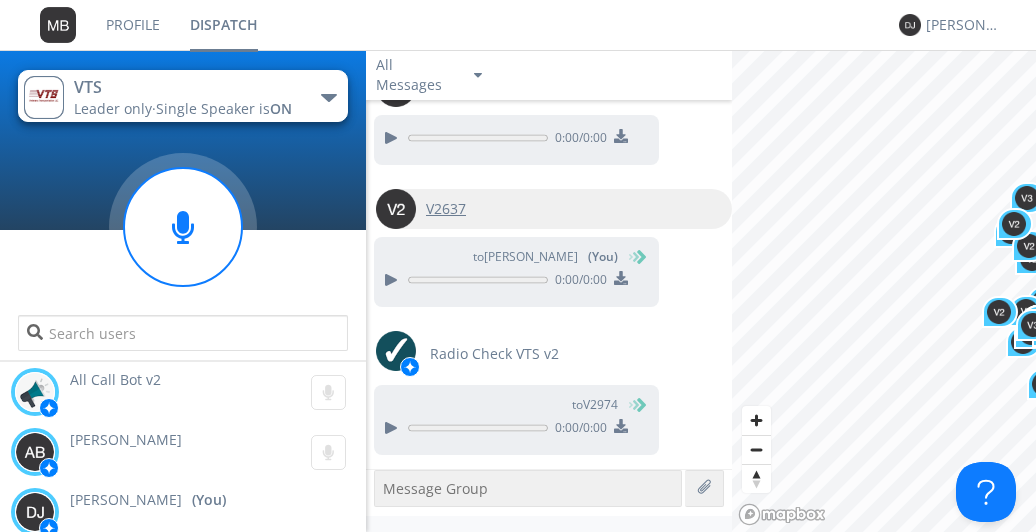click on "V2637" at bounding box center (446, 209) 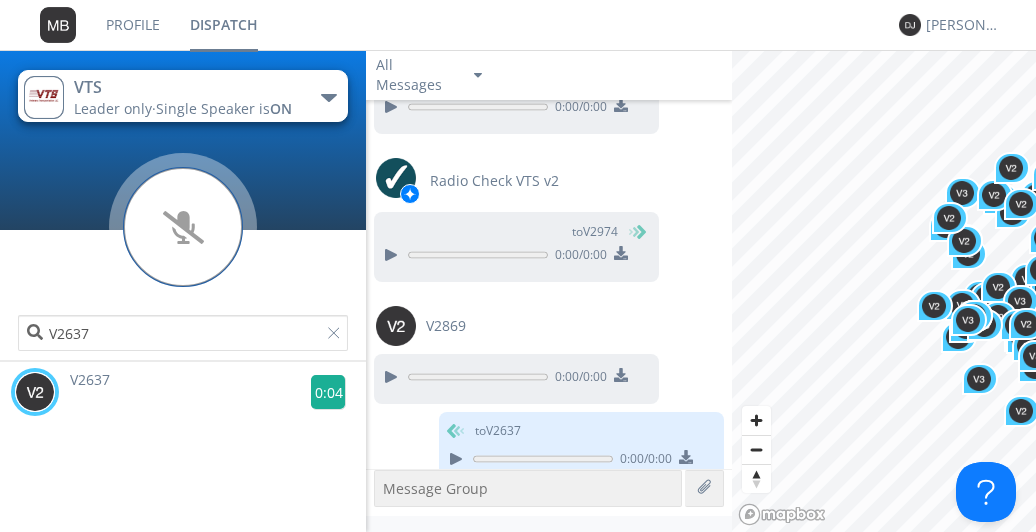 scroll, scrollTop: 2208, scrollLeft: 0, axis: vertical 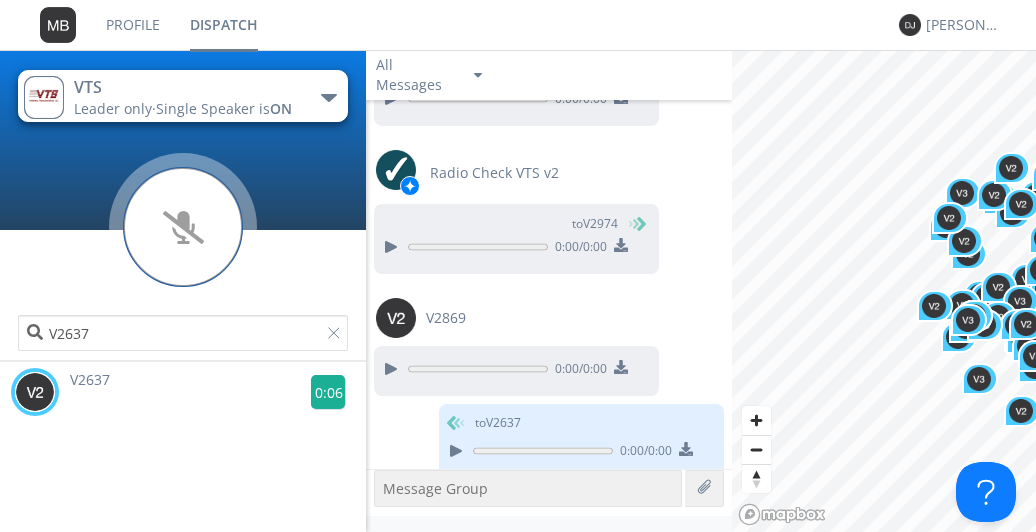 click 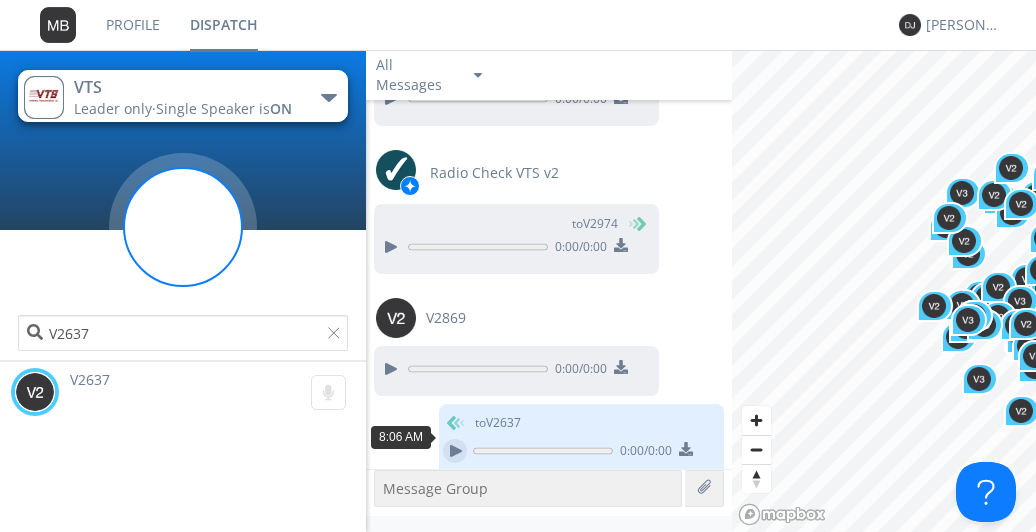 click at bounding box center [455, 451] 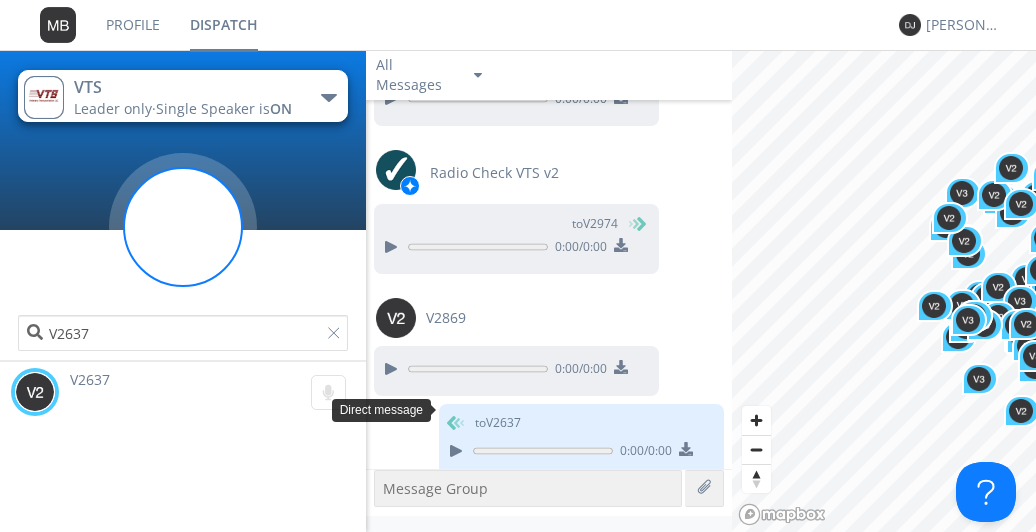click on "to  V2637" at bounding box center (498, 423) 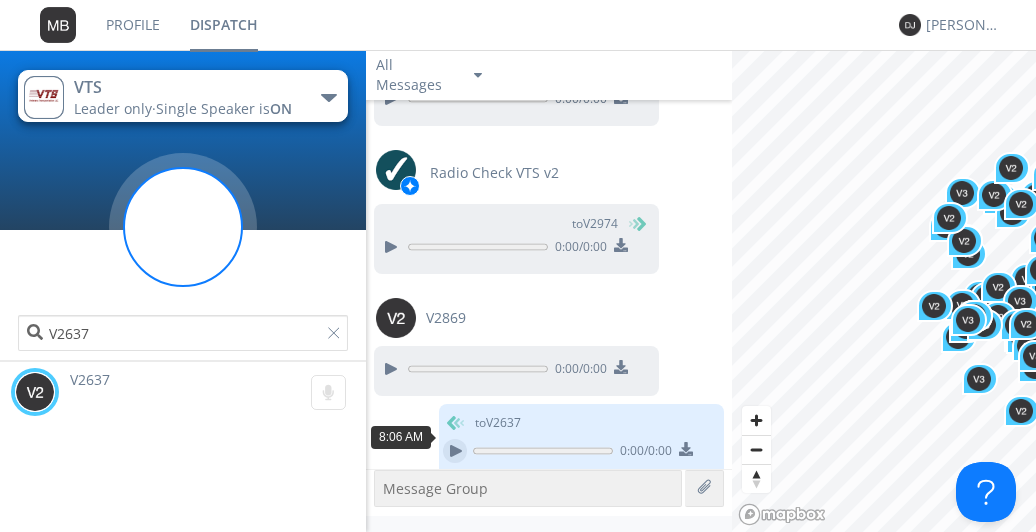 click at bounding box center [455, 451] 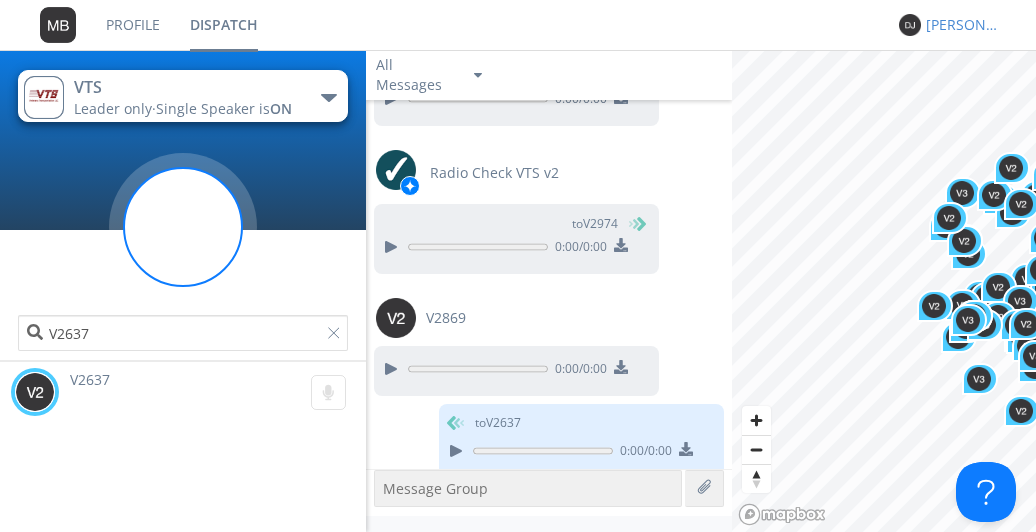click on "Dominique Joyce" at bounding box center (963, 25) 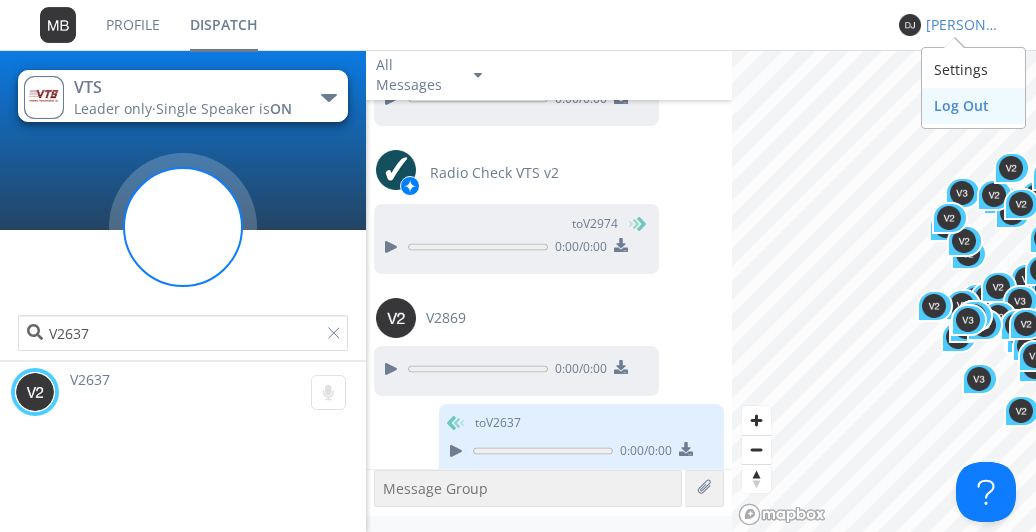 click on "Log Out" at bounding box center [973, 106] 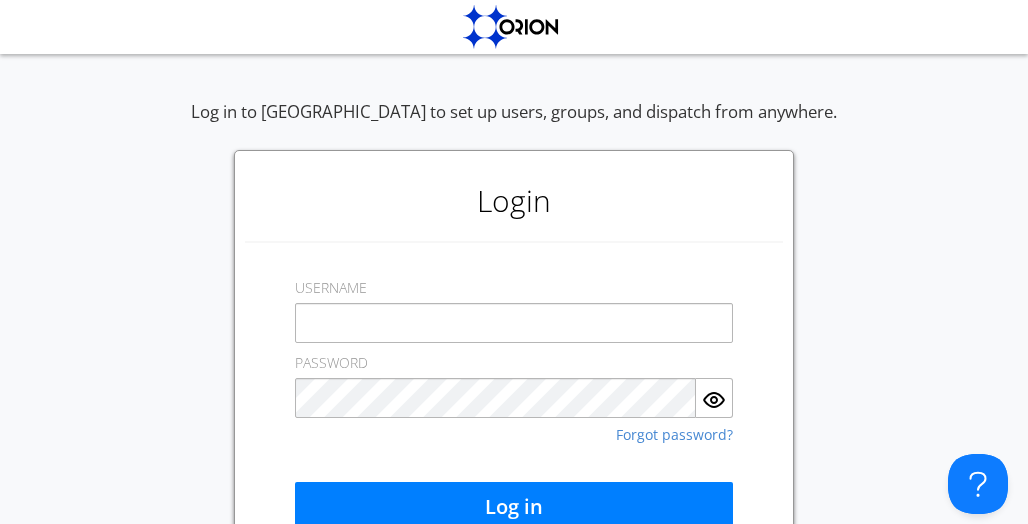 type on "dominique.joyce@transdev.com" 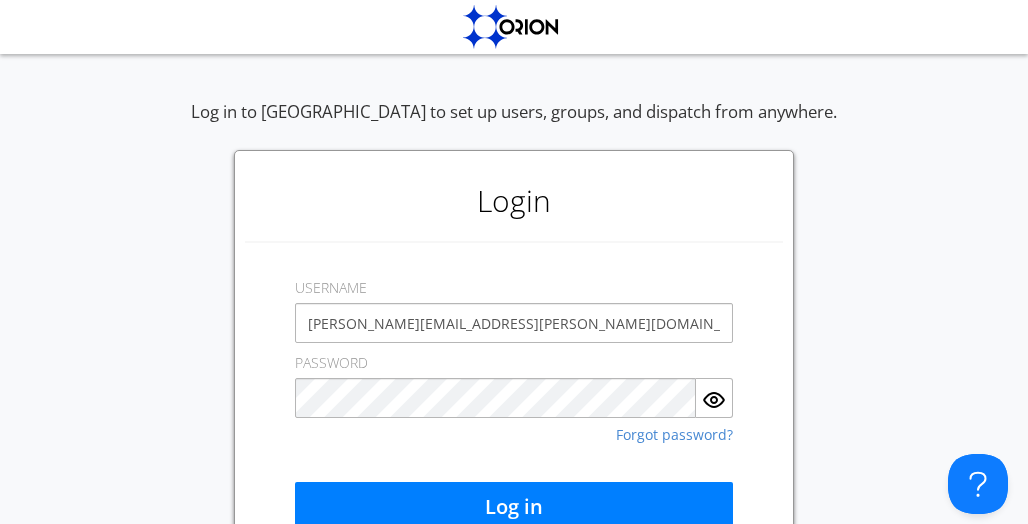 click on "dominique.joyce@transdev.com" at bounding box center [514, 323] 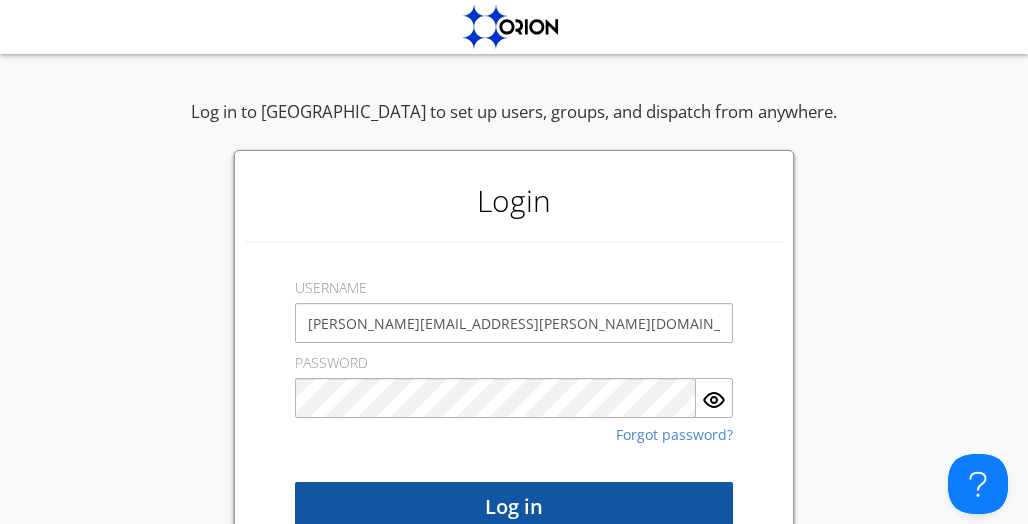 click on "Log in" at bounding box center (514, 507) 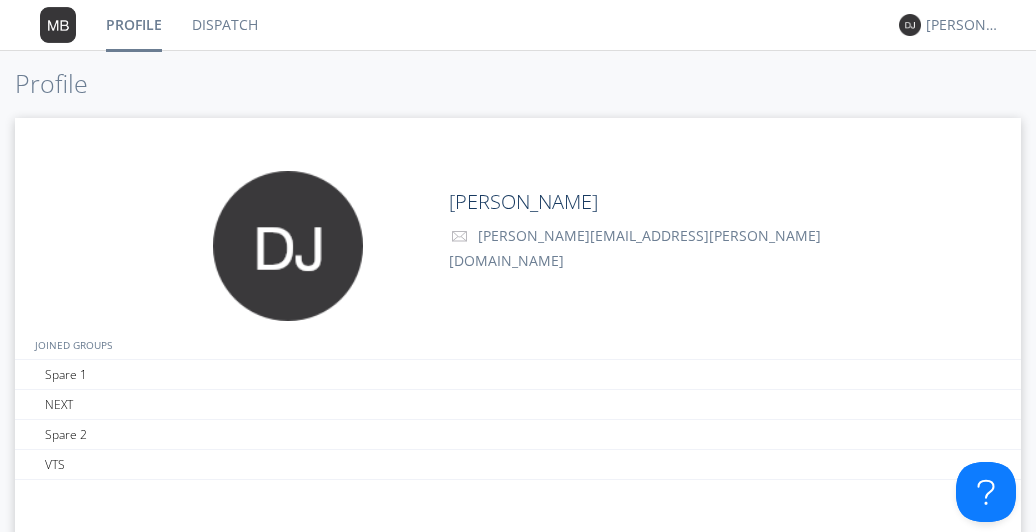 click on "Dispatch" at bounding box center (225, 25) 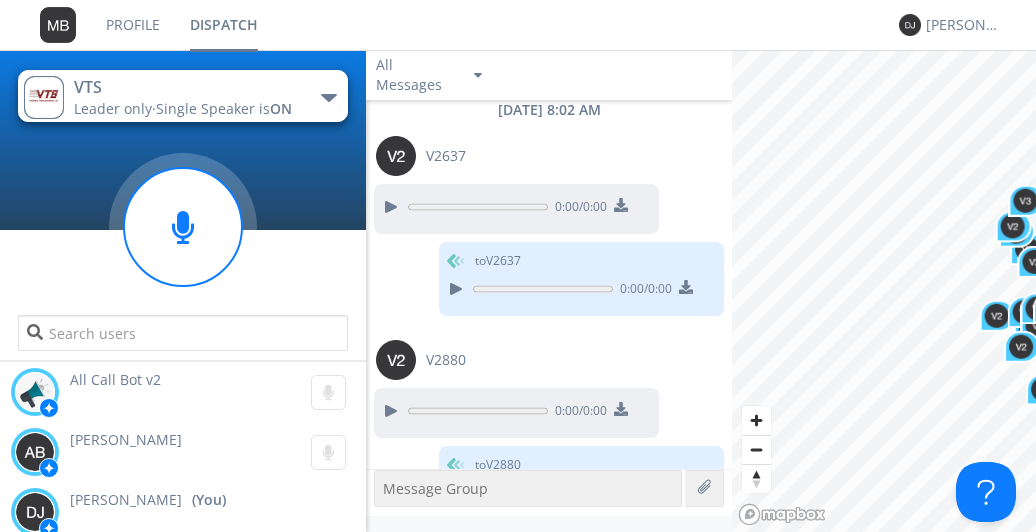 scroll, scrollTop: 2060, scrollLeft: 0, axis: vertical 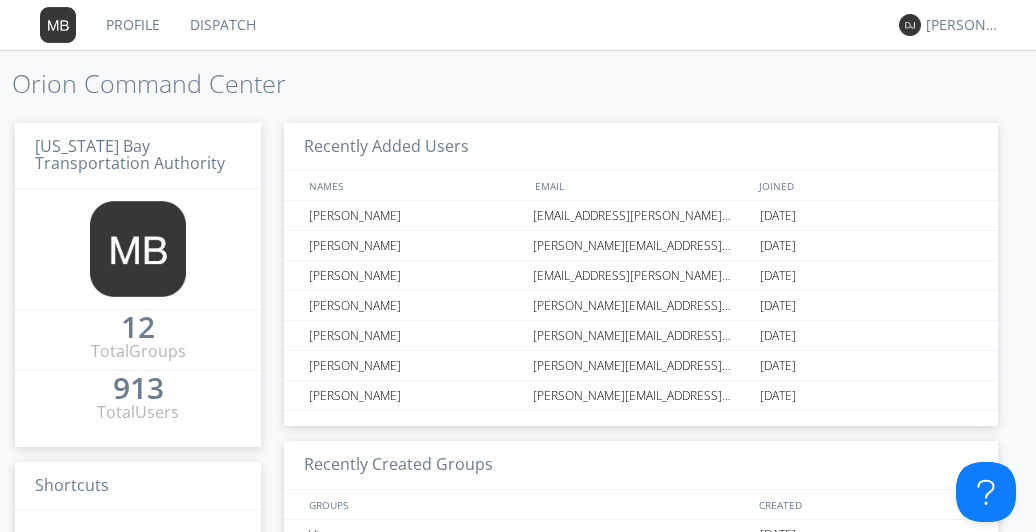 click on "[PERSON_NAME]" at bounding box center [958, 25] 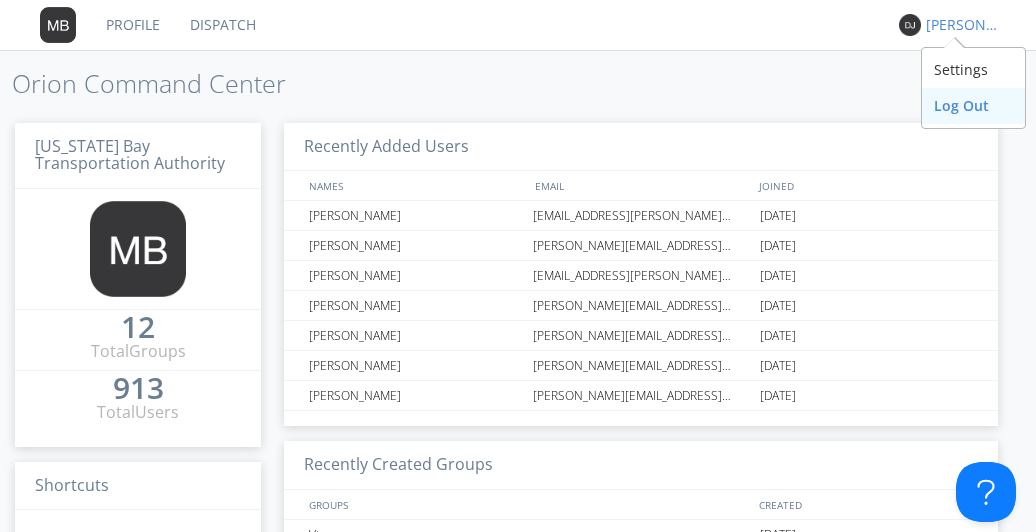 click on "Log Out" at bounding box center [973, 106] 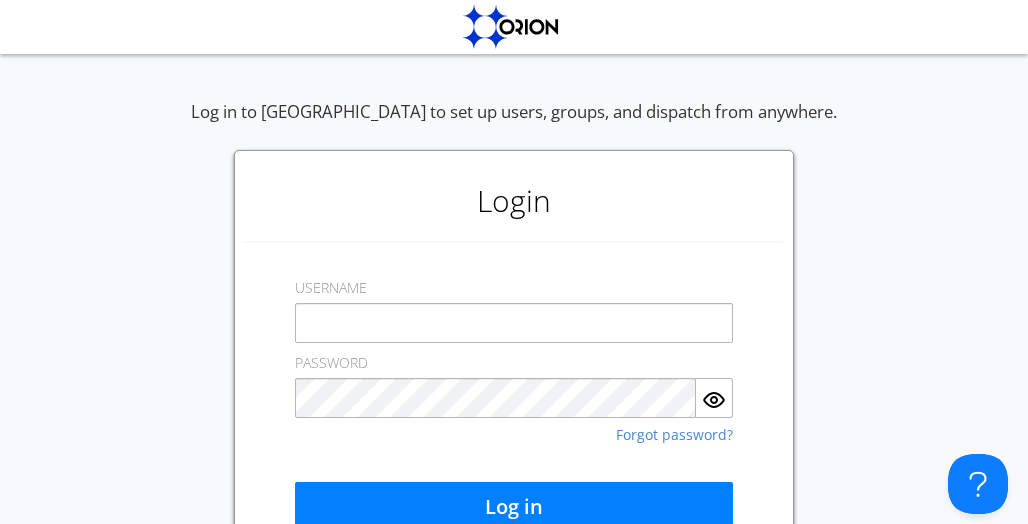 type on "dominique.joyce@transdev.com" 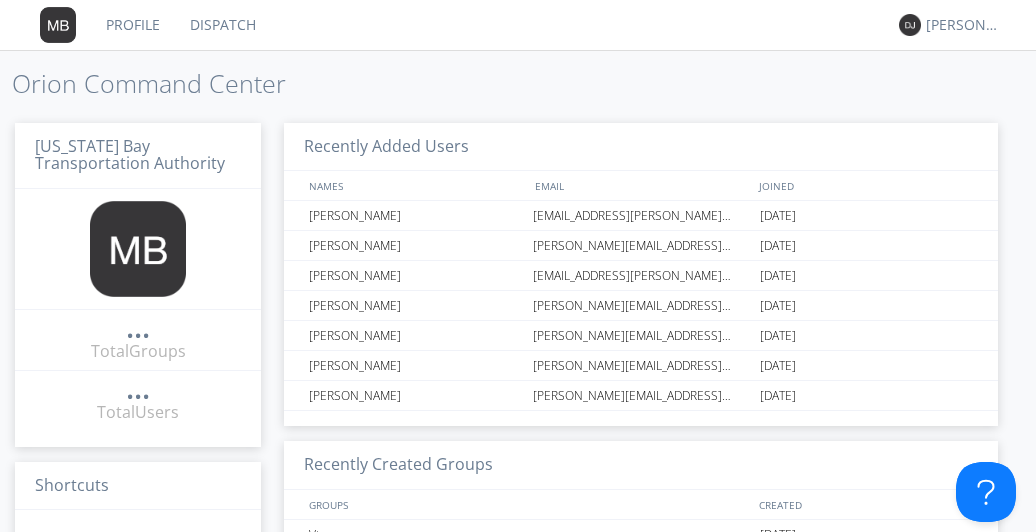 scroll, scrollTop: 0, scrollLeft: 0, axis: both 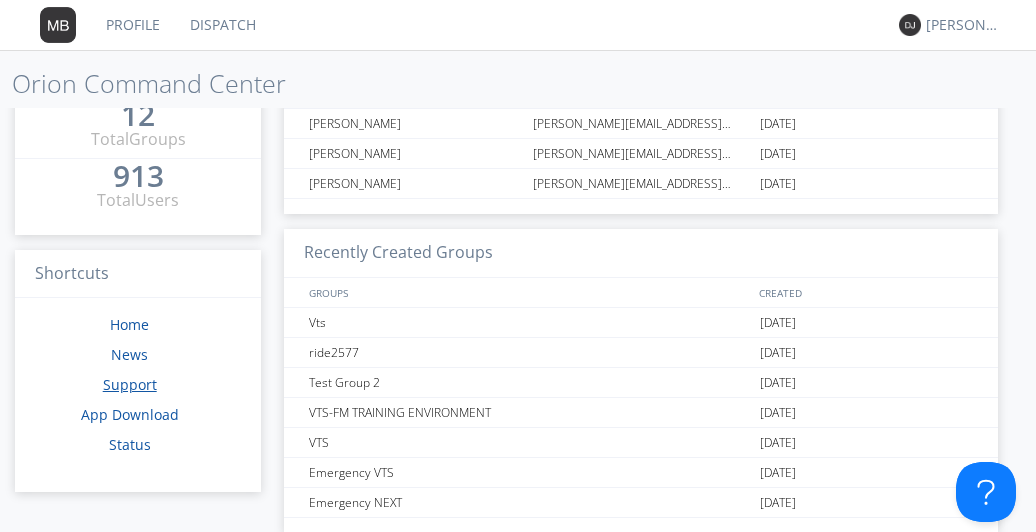 click on "Support" at bounding box center (130, 384) 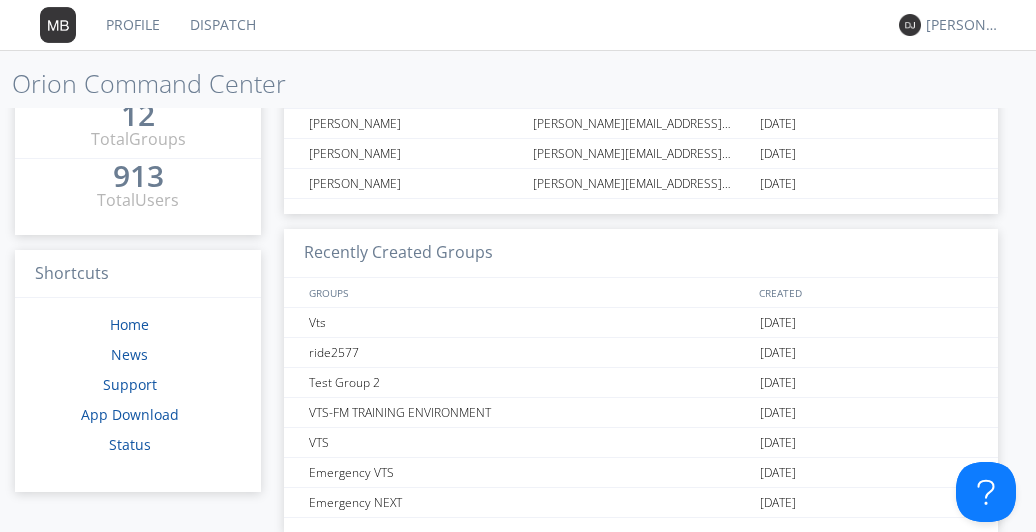 click on "Dispatch" at bounding box center (223, 25) 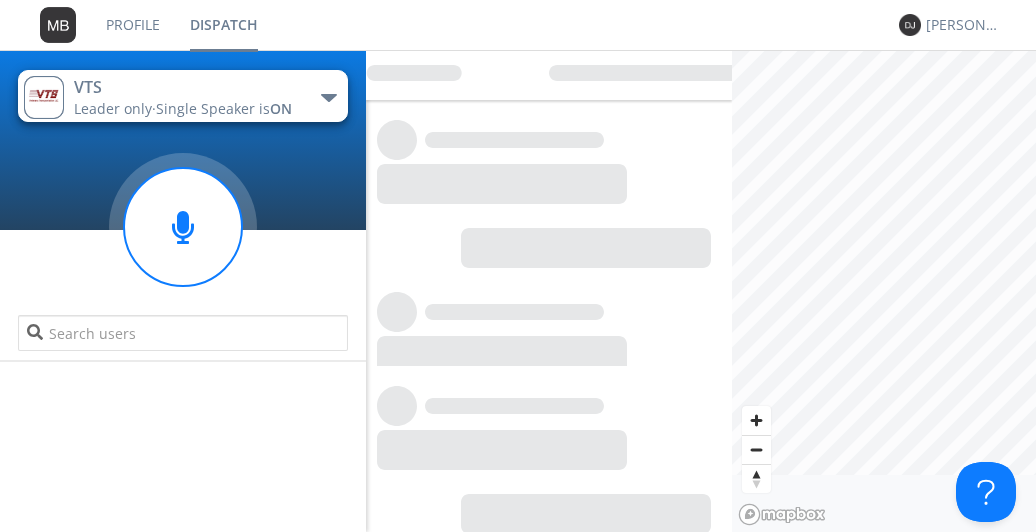 click on "Dispatch" at bounding box center (224, 25) 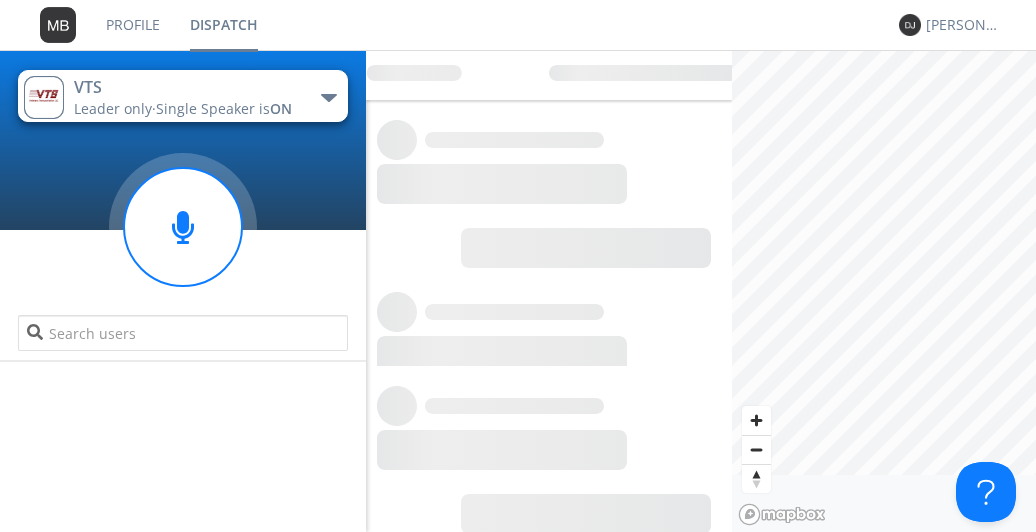 click on "Dispatch" at bounding box center [224, 25] 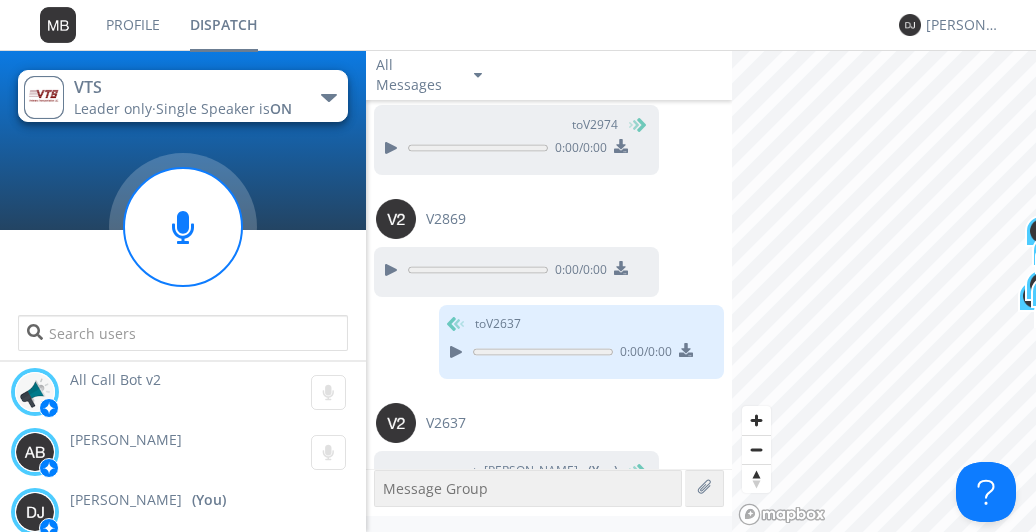 scroll, scrollTop: 1950, scrollLeft: 0, axis: vertical 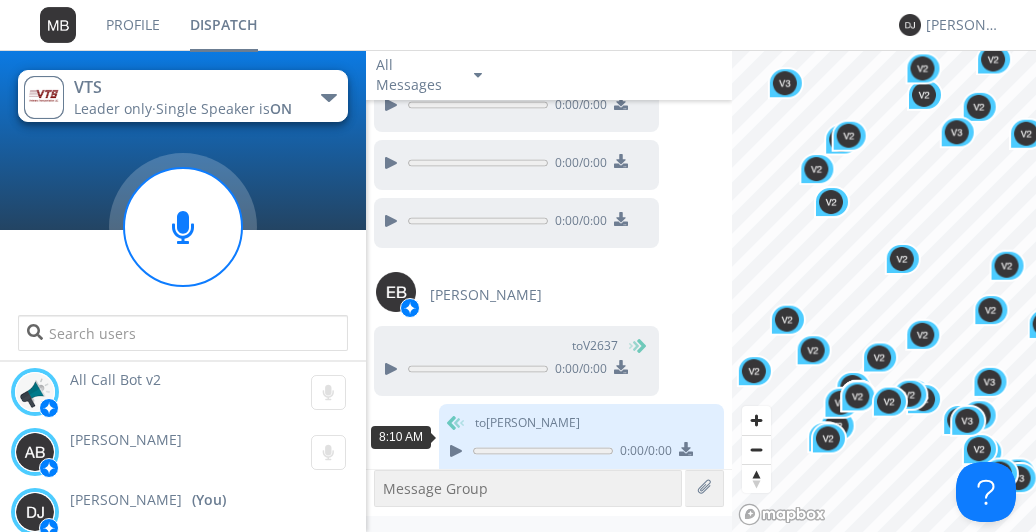 click at bounding box center (455, 451) 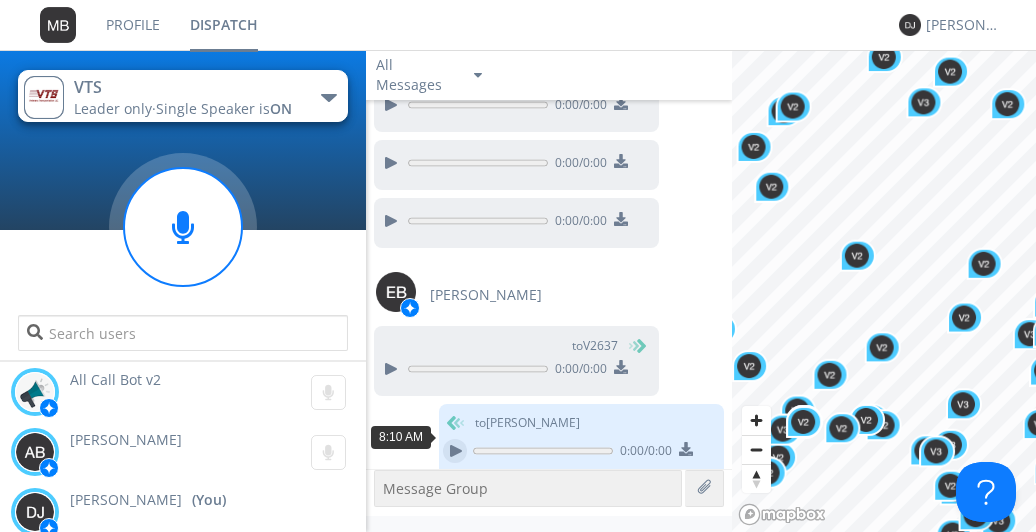 click at bounding box center (455, 451) 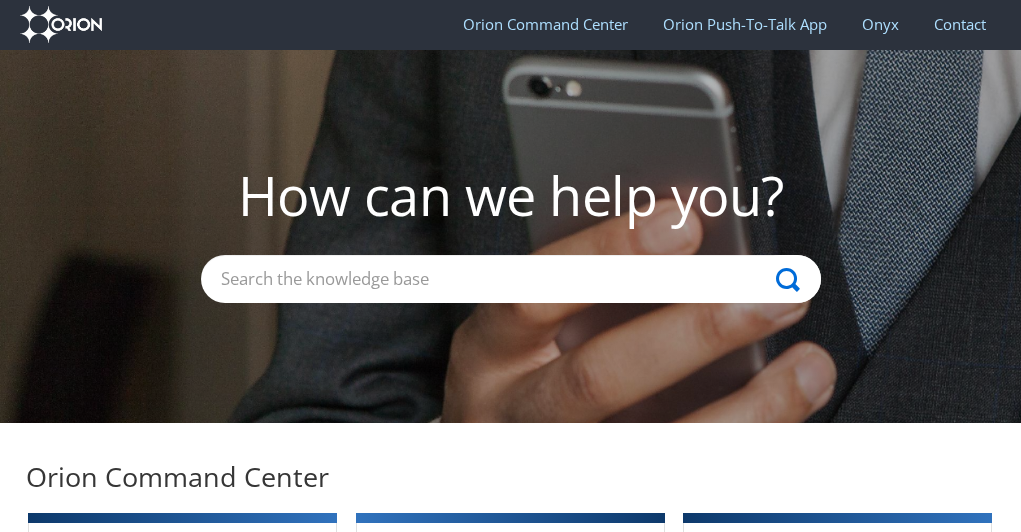 scroll, scrollTop: 0, scrollLeft: 0, axis: both 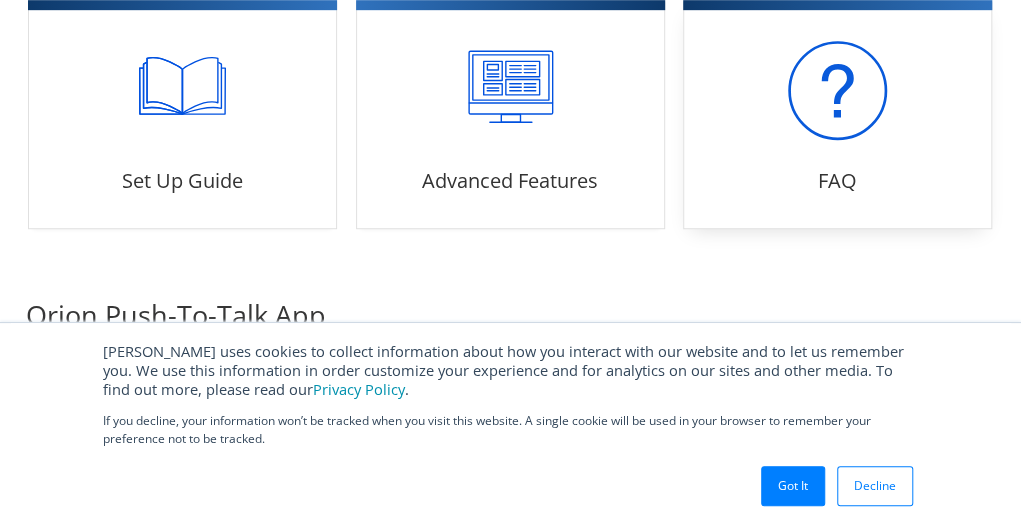 click on "FAQ" at bounding box center (837, 181) 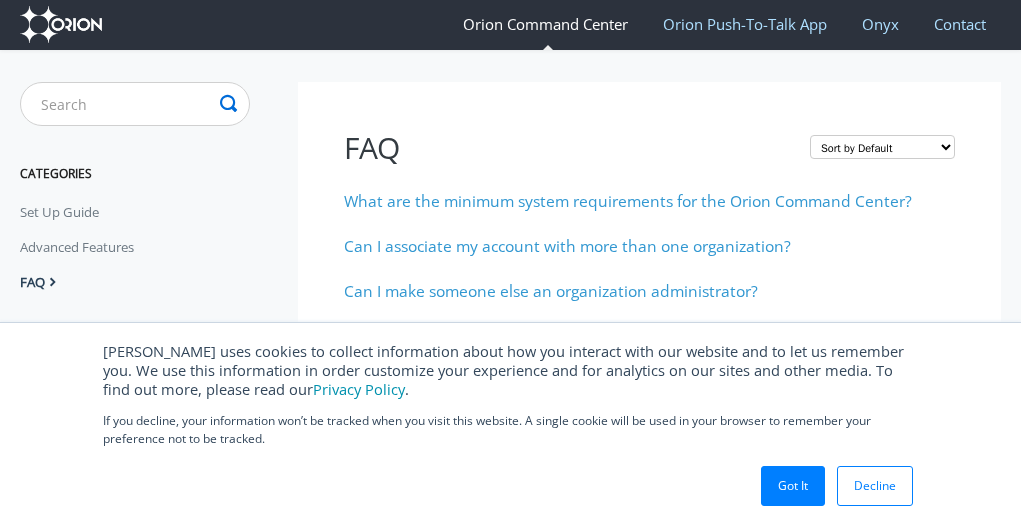 scroll, scrollTop: 0, scrollLeft: 0, axis: both 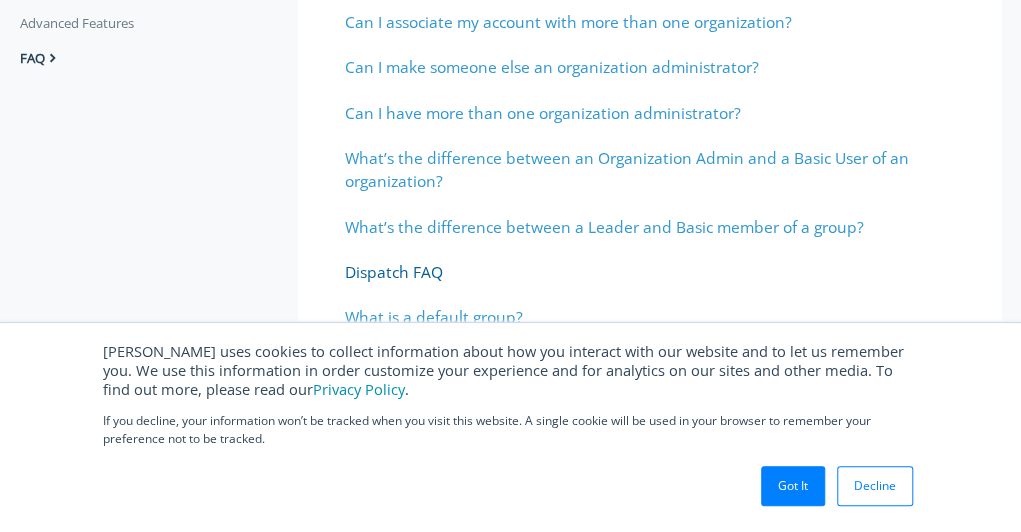 click on "Dispatch FAQ" at bounding box center [393, 272] 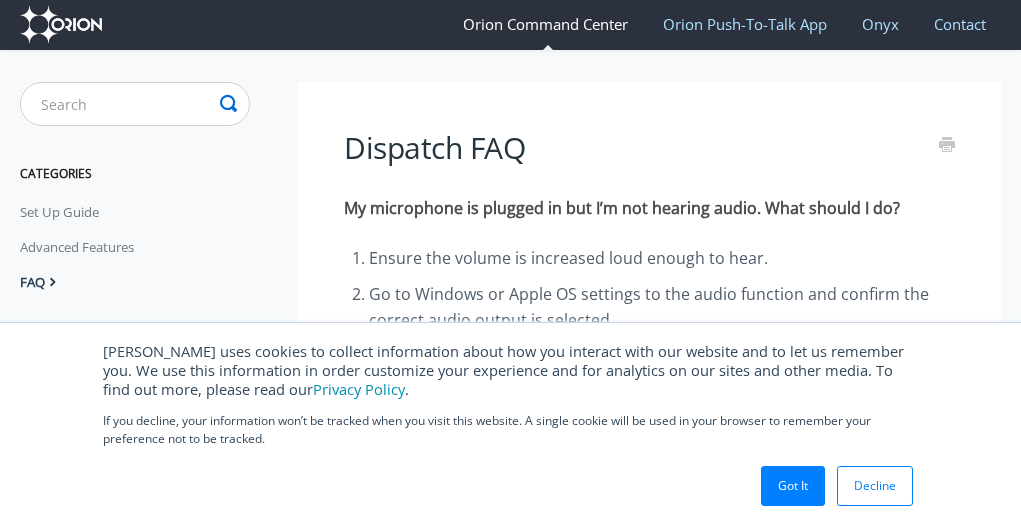 scroll, scrollTop: 0, scrollLeft: 0, axis: both 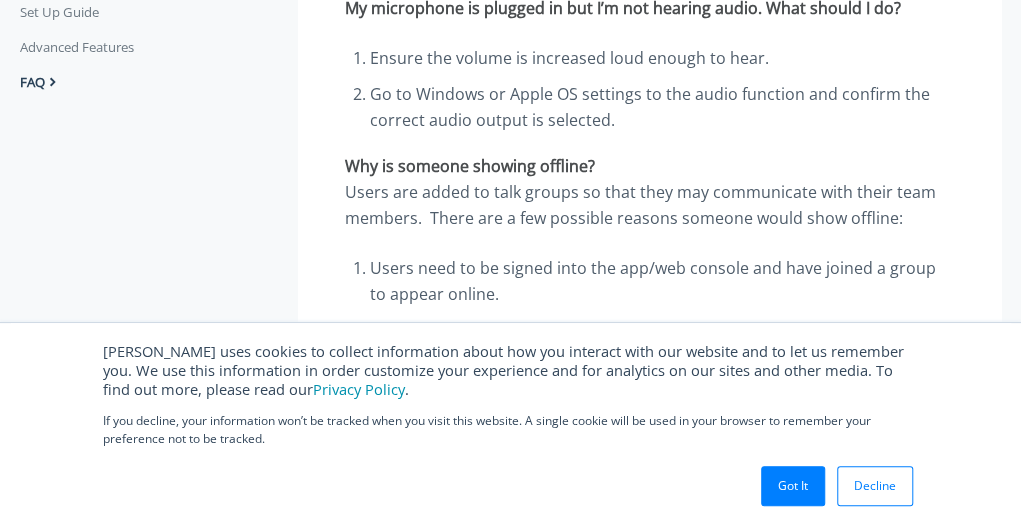 click on "Why is someone showing [PERSON_NAME] e?  Users are added to talk groups so that they may communicate with their team members.  There are a few possible reasons someone would show offline:" at bounding box center (649, 192) 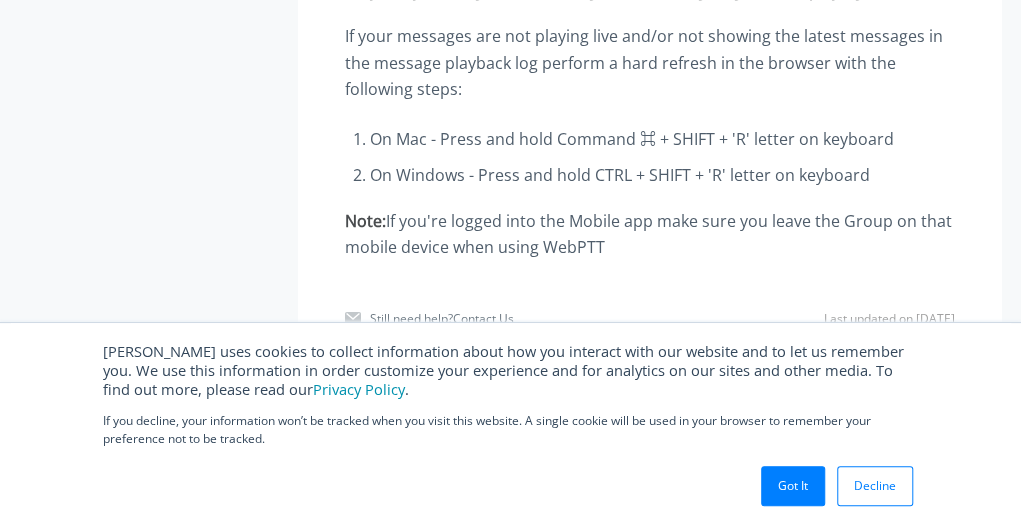scroll, scrollTop: 1513, scrollLeft: 0, axis: vertical 